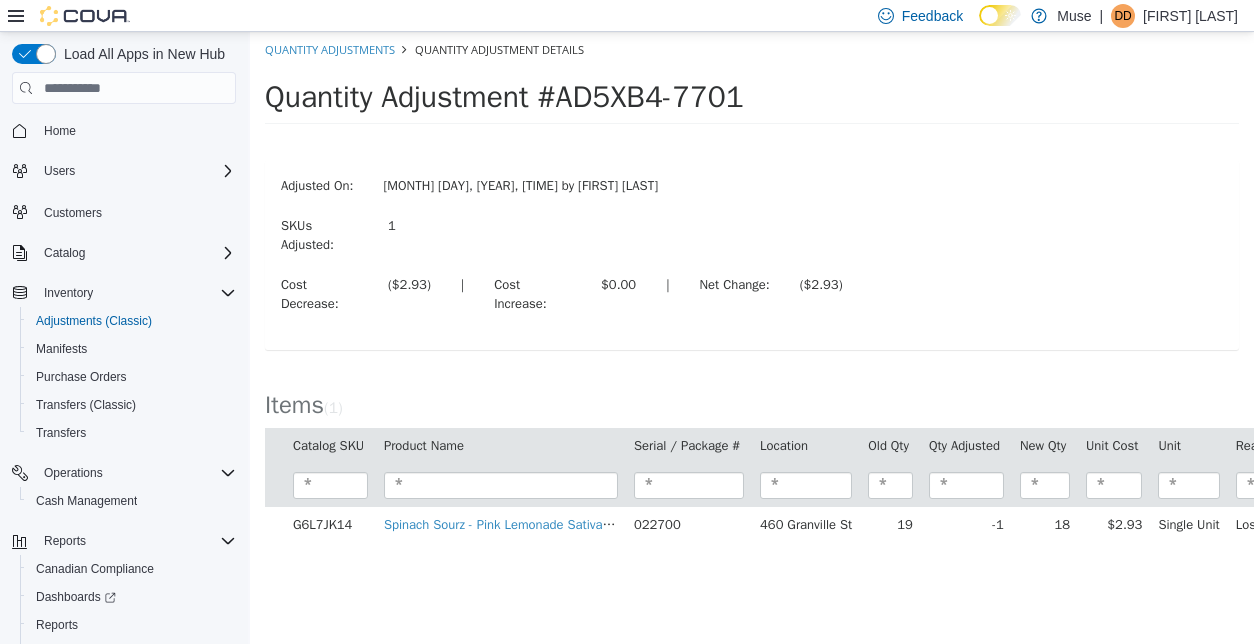 scroll, scrollTop: 0, scrollLeft: 0, axis: both 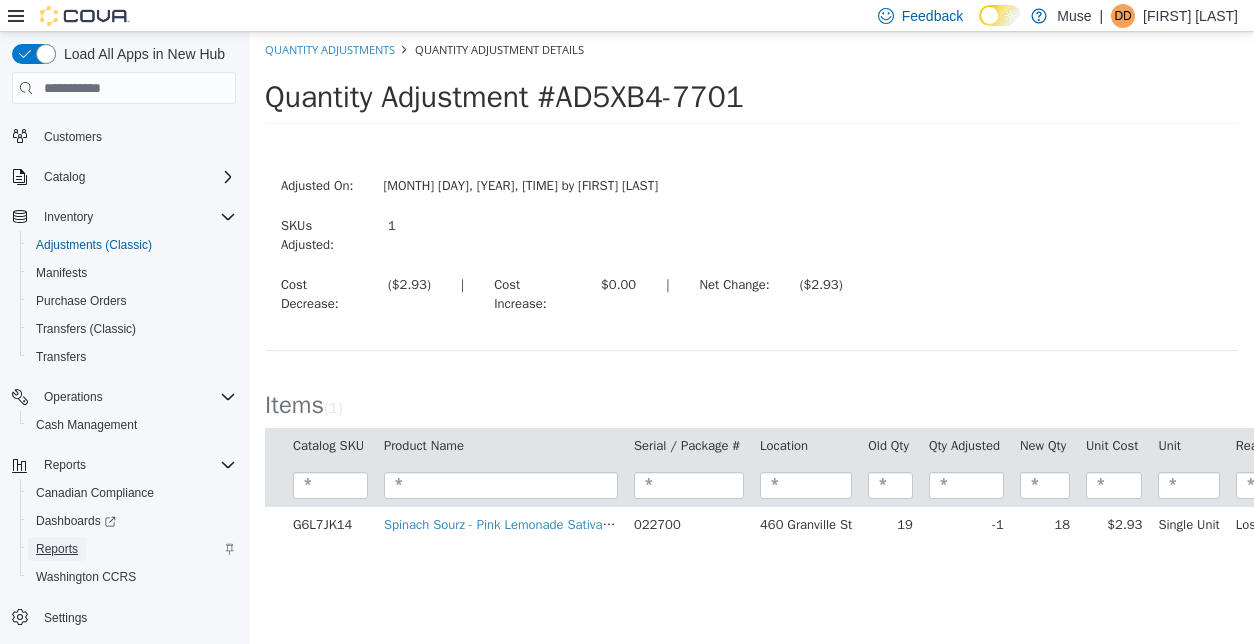 click on "Reports" at bounding box center (57, 549) 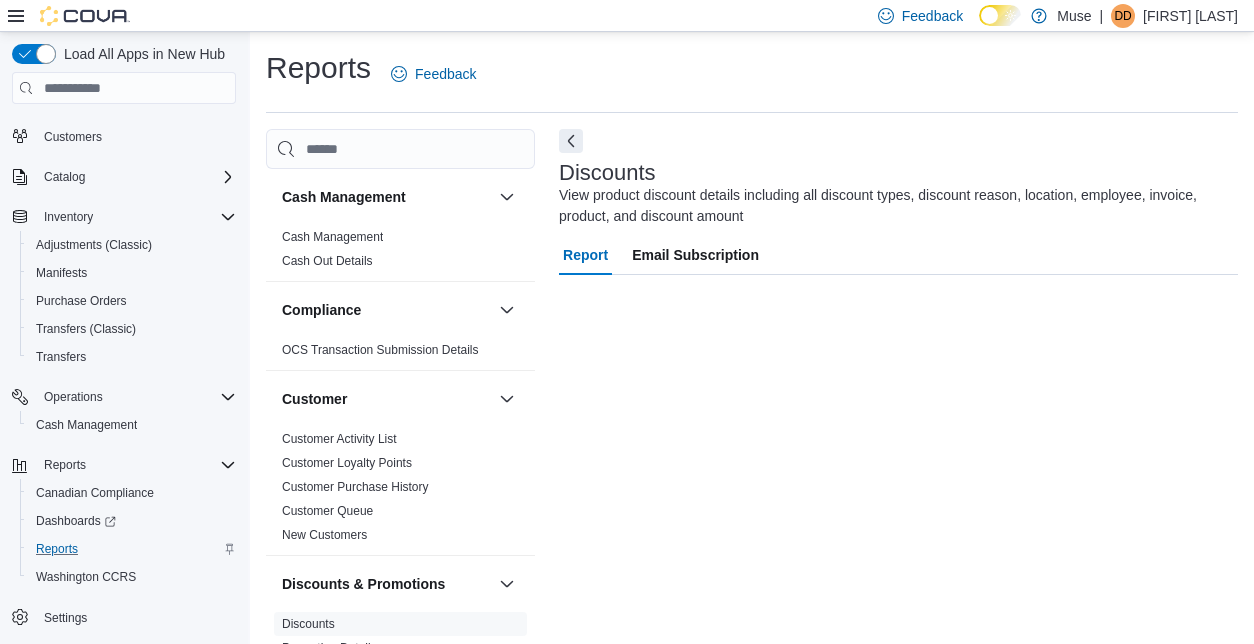 scroll, scrollTop: 24, scrollLeft: 0, axis: vertical 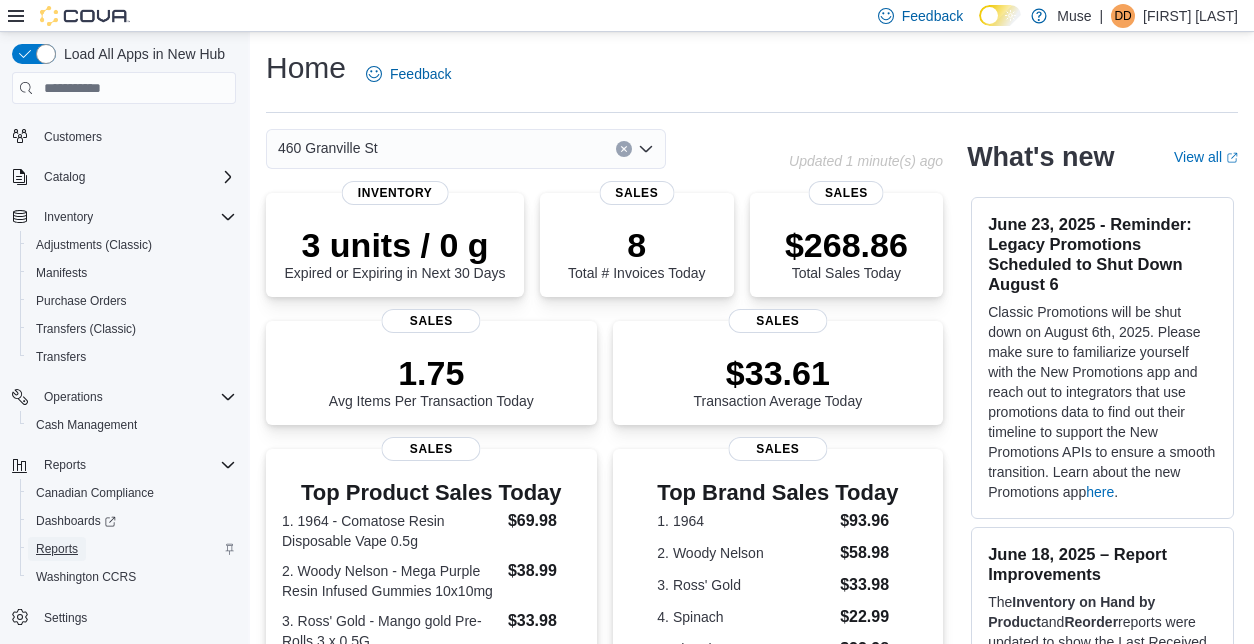 click on "Reports" at bounding box center (57, 549) 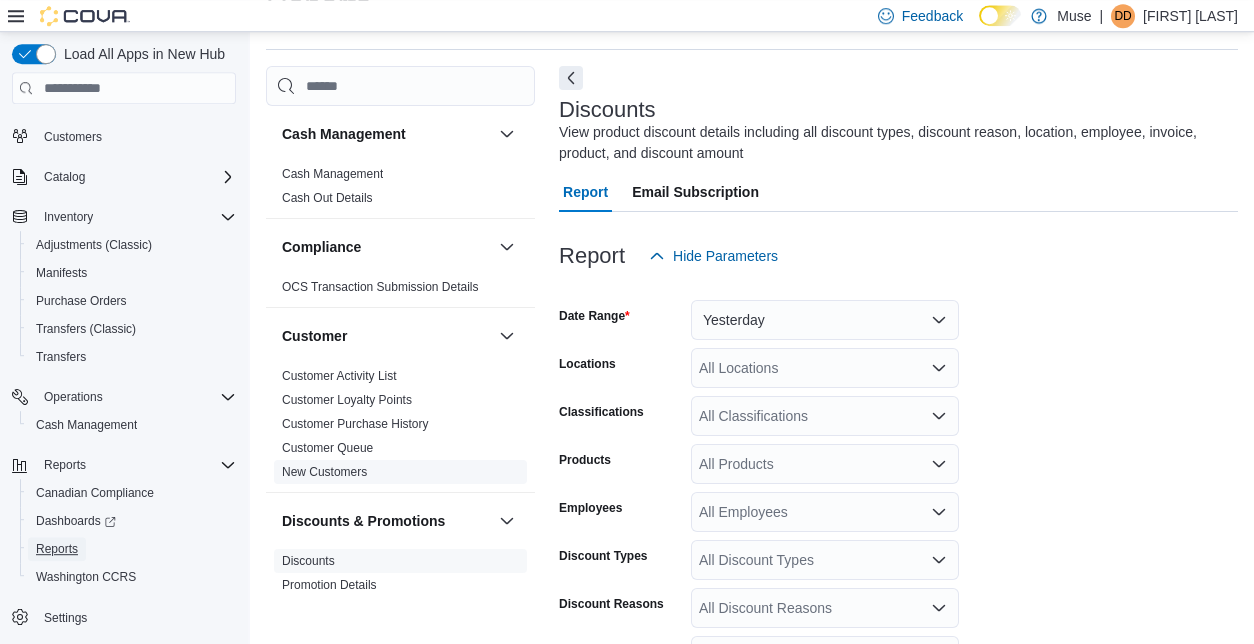 scroll, scrollTop: 66, scrollLeft: 0, axis: vertical 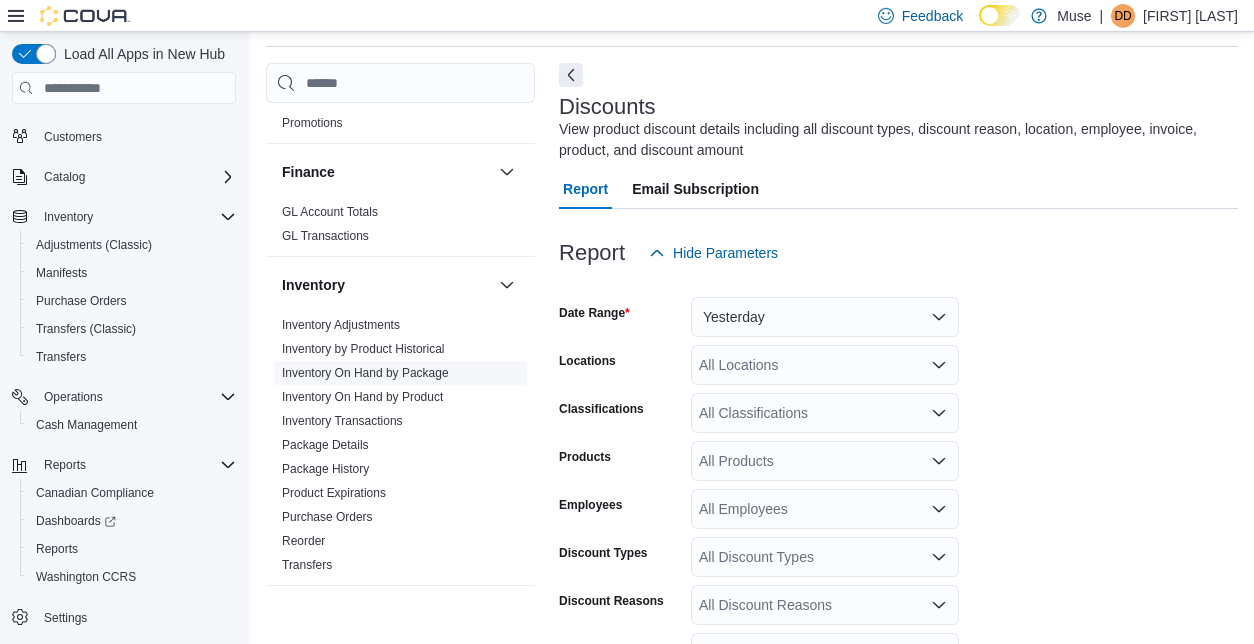 click on "Inventory On Hand by Package" at bounding box center [365, 373] 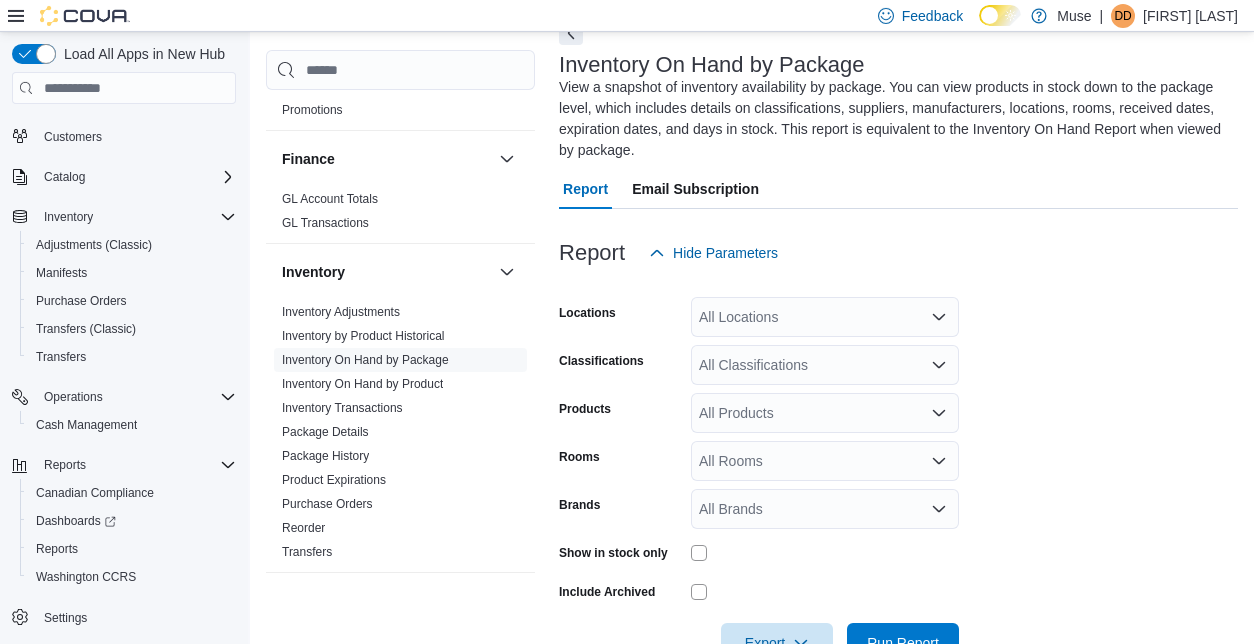 scroll, scrollTop: 109, scrollLeft: 0, axis: vertical 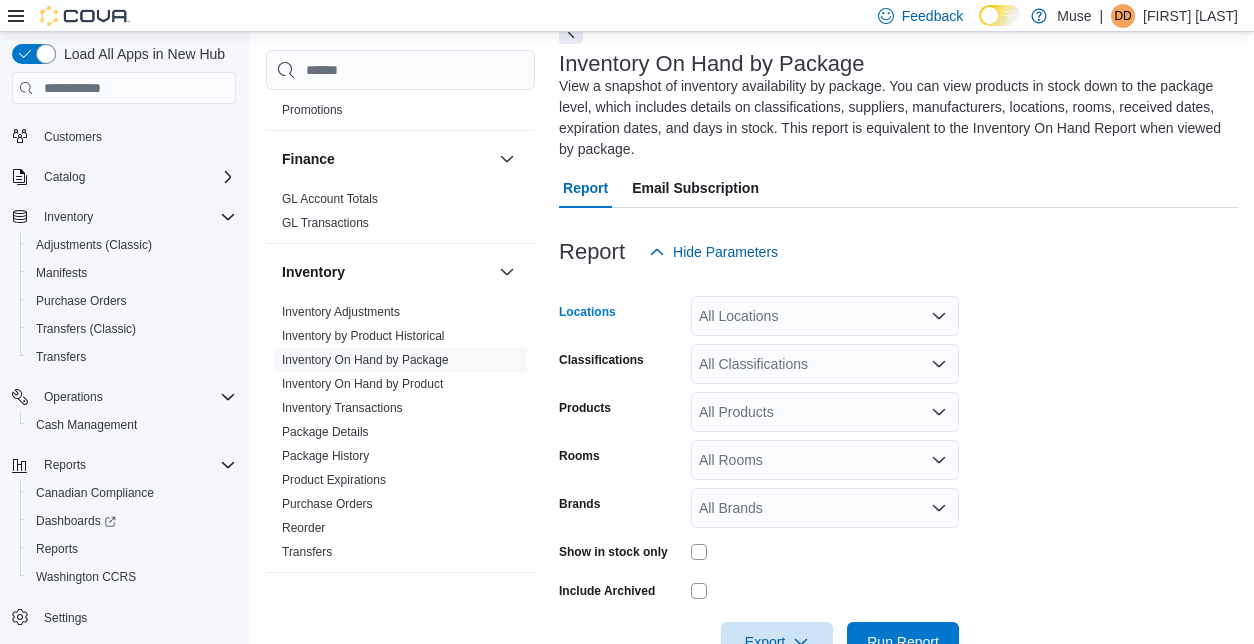 click on "All Locations" at bounding box center (825, 316) 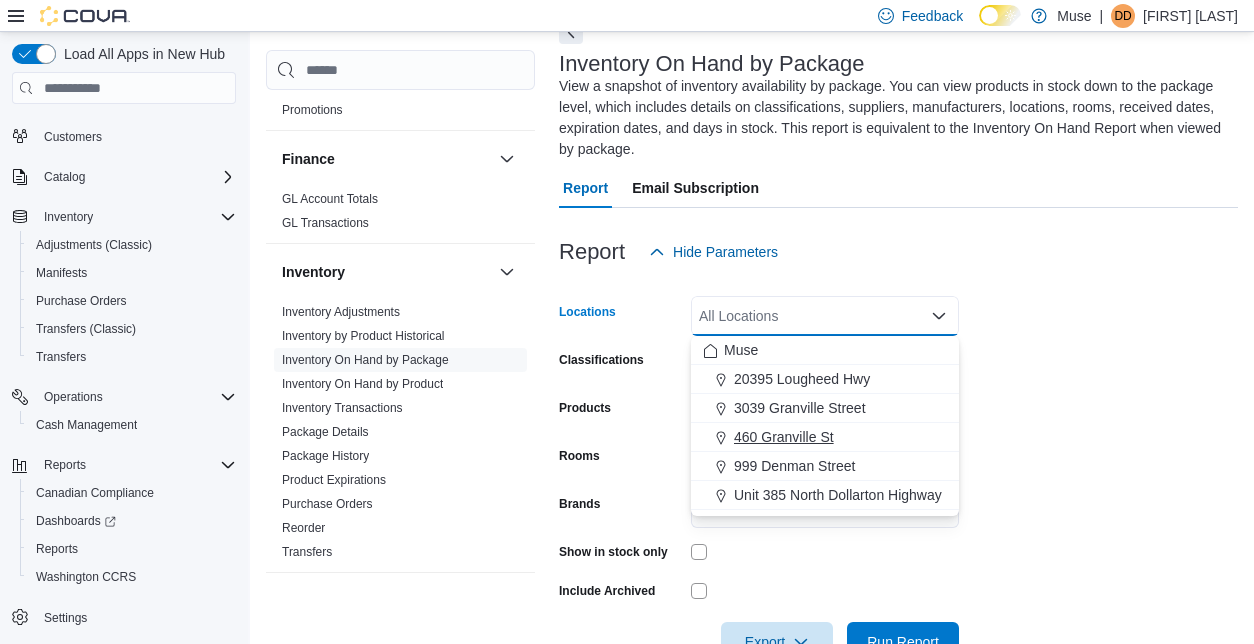 click on "460 Granville St" at bounding box center [784, 437] 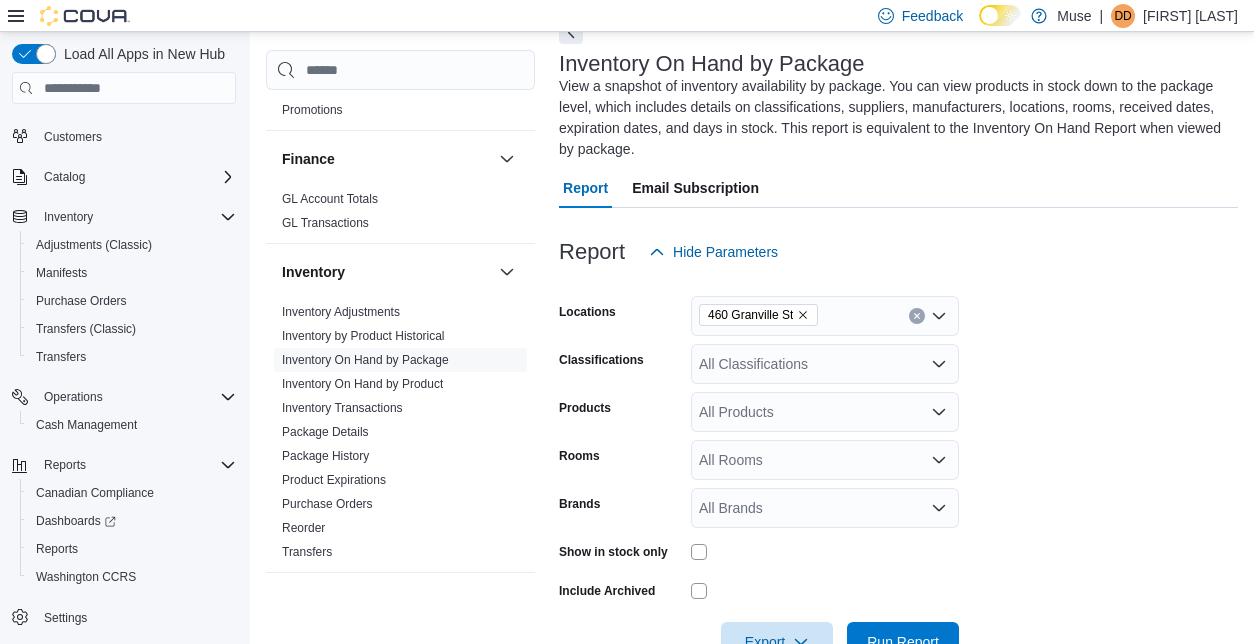 click on "Locations [NUMBER] [STREET] Classifications All Classifications Products All Products Rooms All Rooms Brands All Brands Show in stock only Include Archived Export  Run Report" at bounding box center (898, 467) 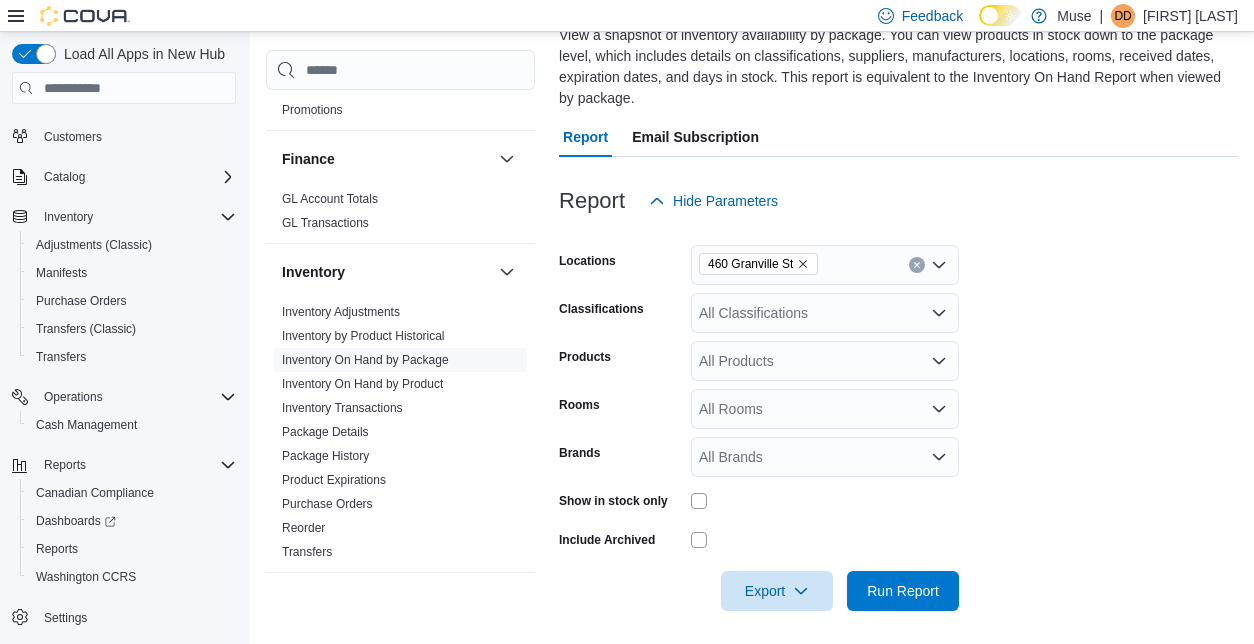 scroll, scrollTop: 167, scrollLeft: 0, axis: vertical 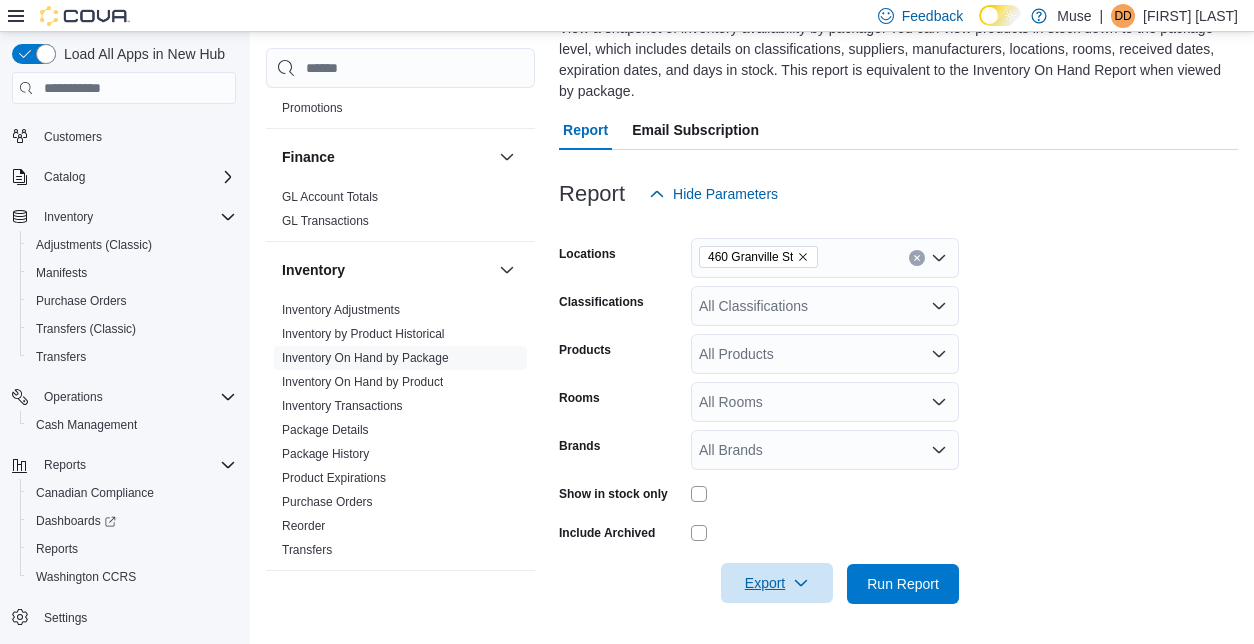 click on "Export" at bounding box center [777, 583] 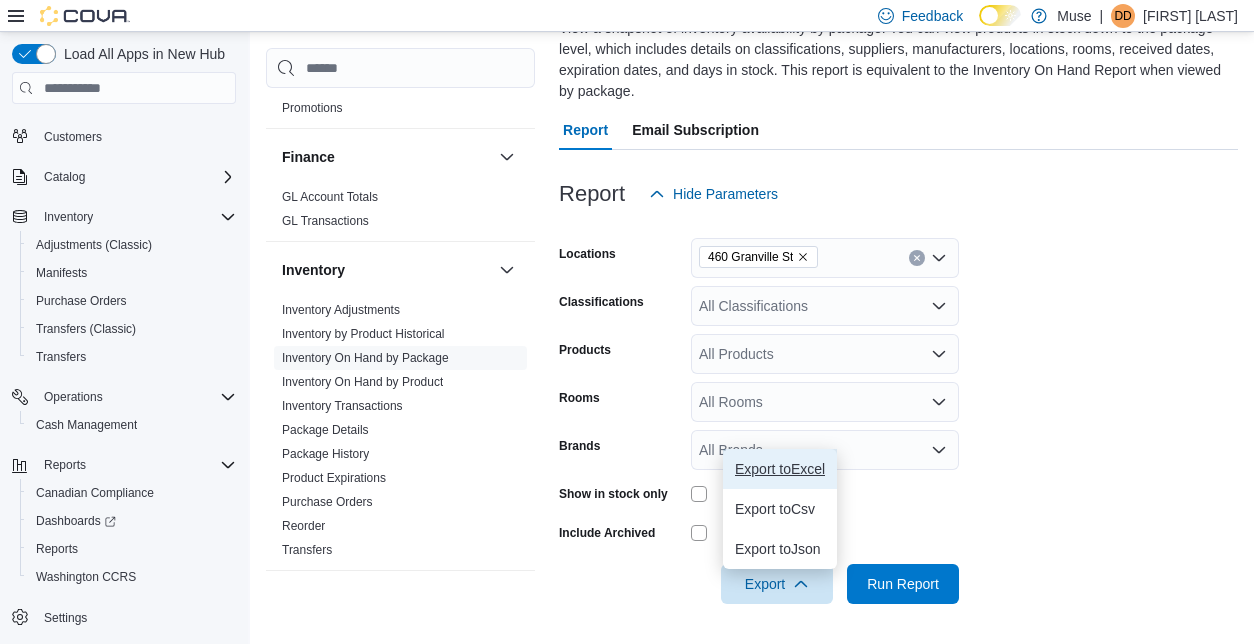 click on "Export to  Excel" at bounding box center [780, 469] 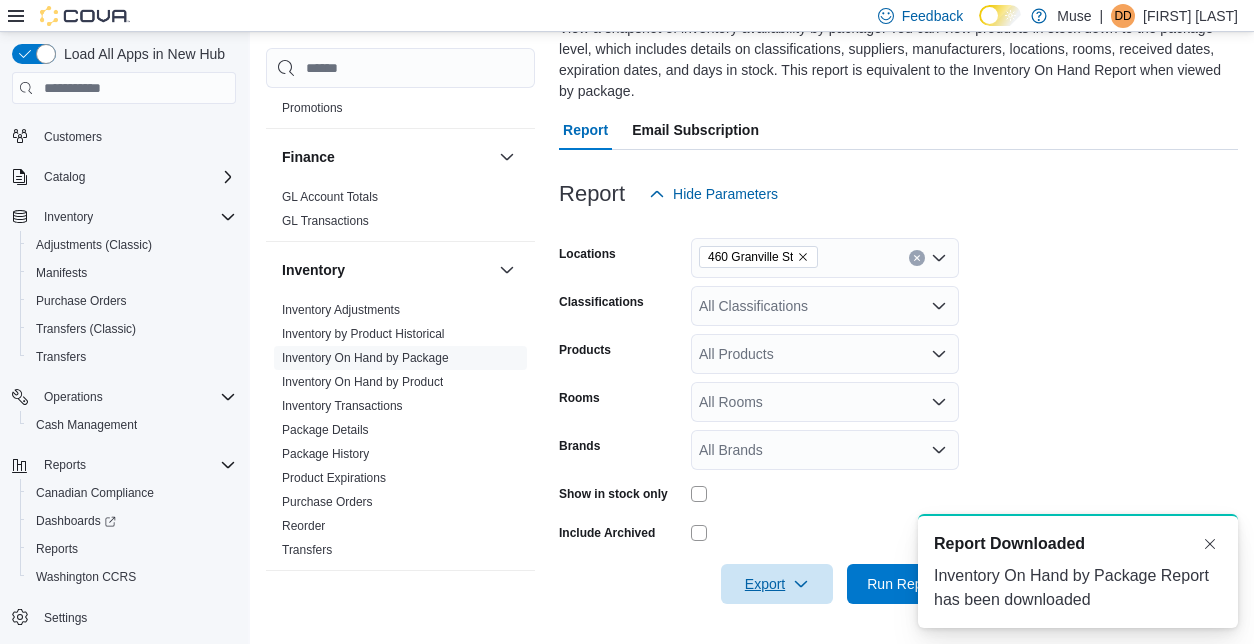 scroll, scrollTop: 0, scrollLeft: 0, axis: both 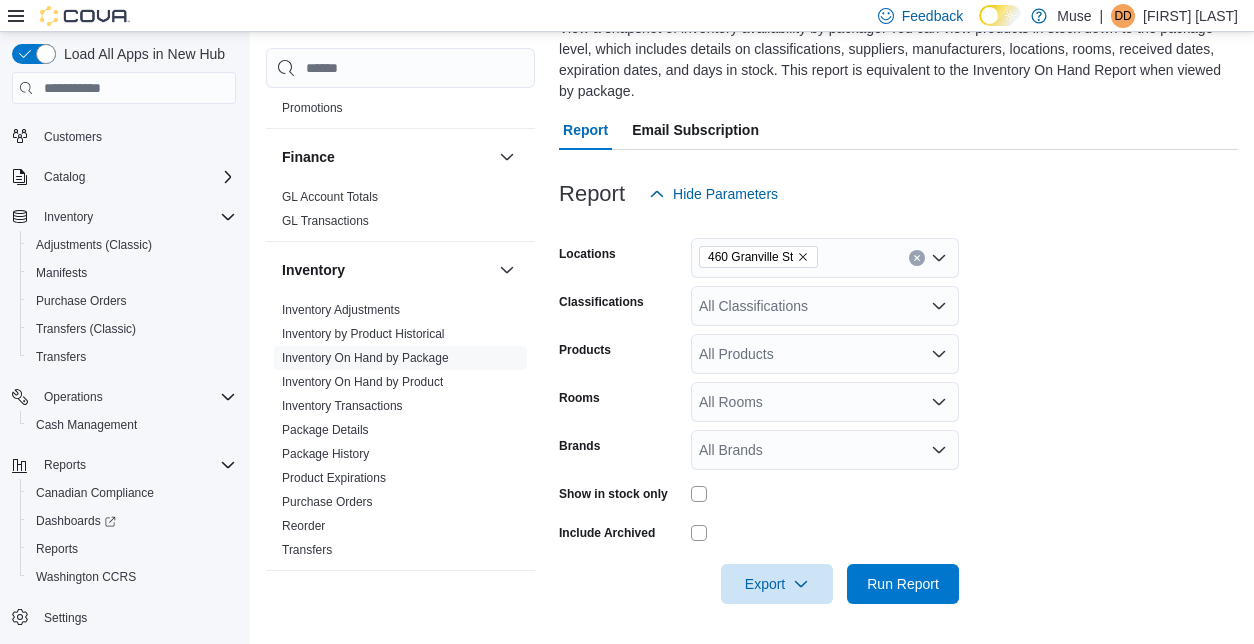 click on "460 Granville St" at bounding box center [825, 258] 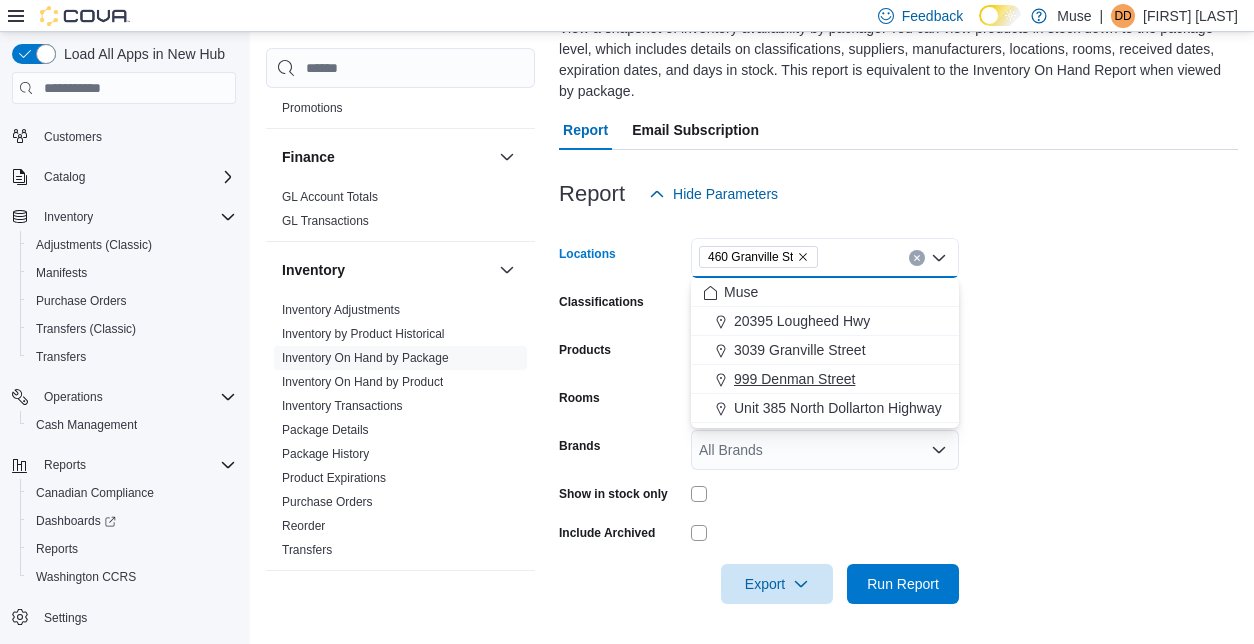 click on "999 Denman Street" at bounding box center [794, 379] 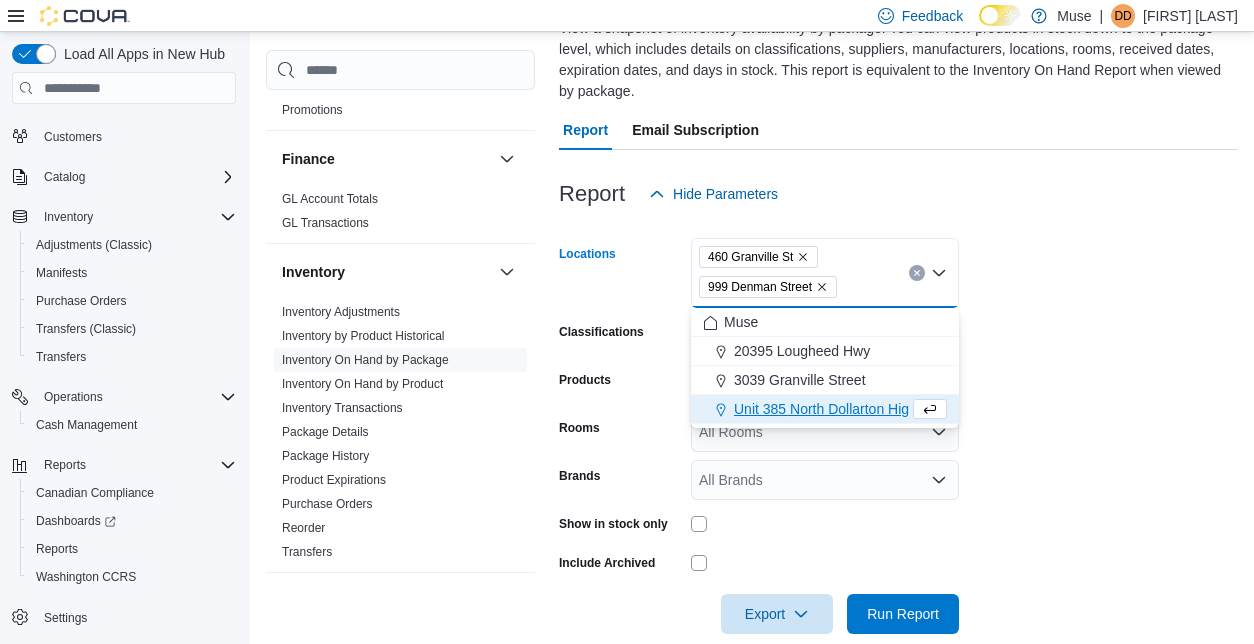 click 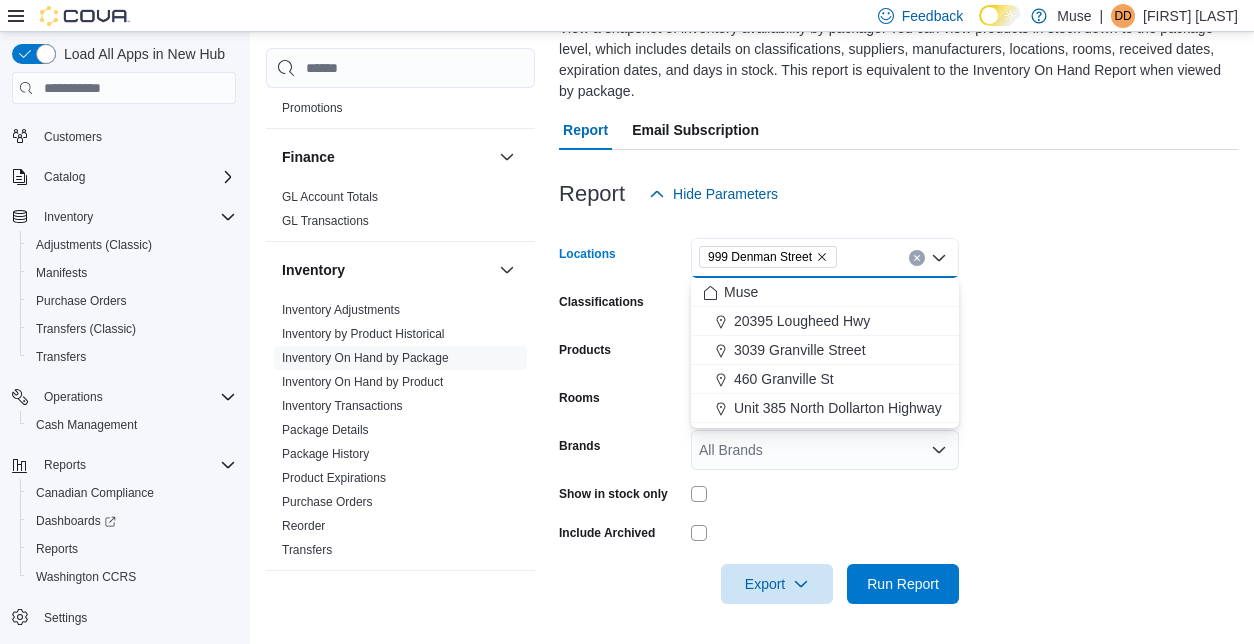 click on "Locations [NUMBER] [STREET] Combo box. Selected. [NUMBER] [STREET]. Press Backspace to delete [NUMBER] [STREET]. Combo box input. All Locations. Type some text or, to display a list of choices, press Down Arrow. To exit the list of choices, press Escape. Classifications All Classifications Products All Products Rooms All Rooms Brands All Brands Show in stock only Include Archived Export  Run Report" at bounding box center (898, 409) 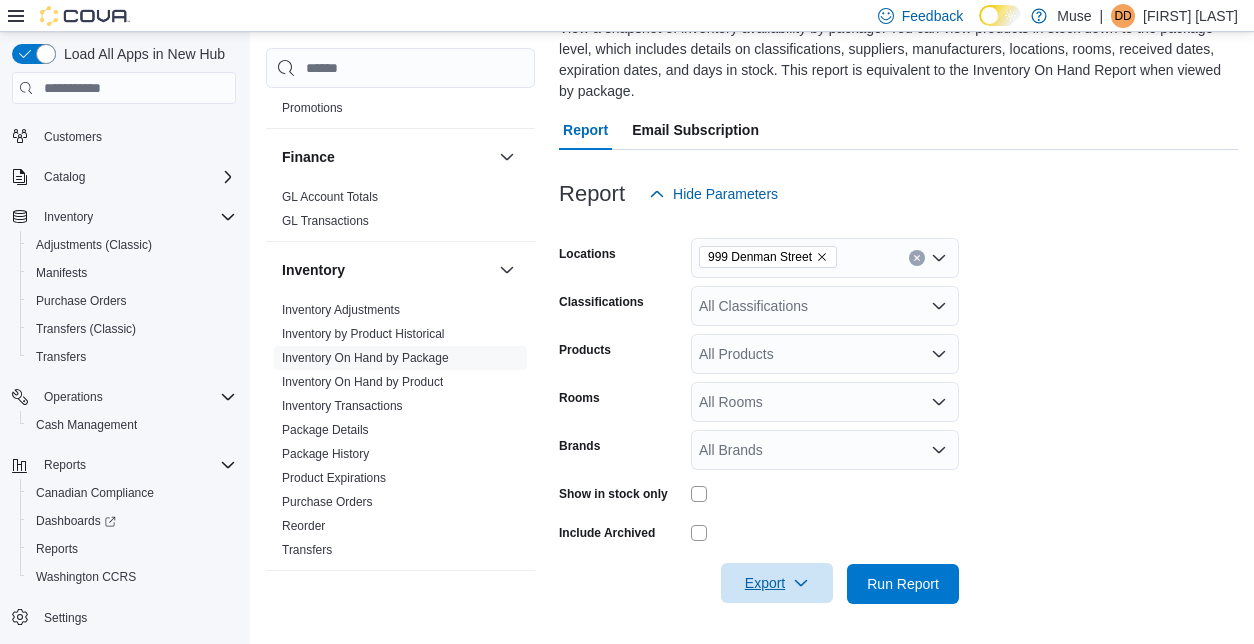 click on "Export" at bounding box center (777, 583) 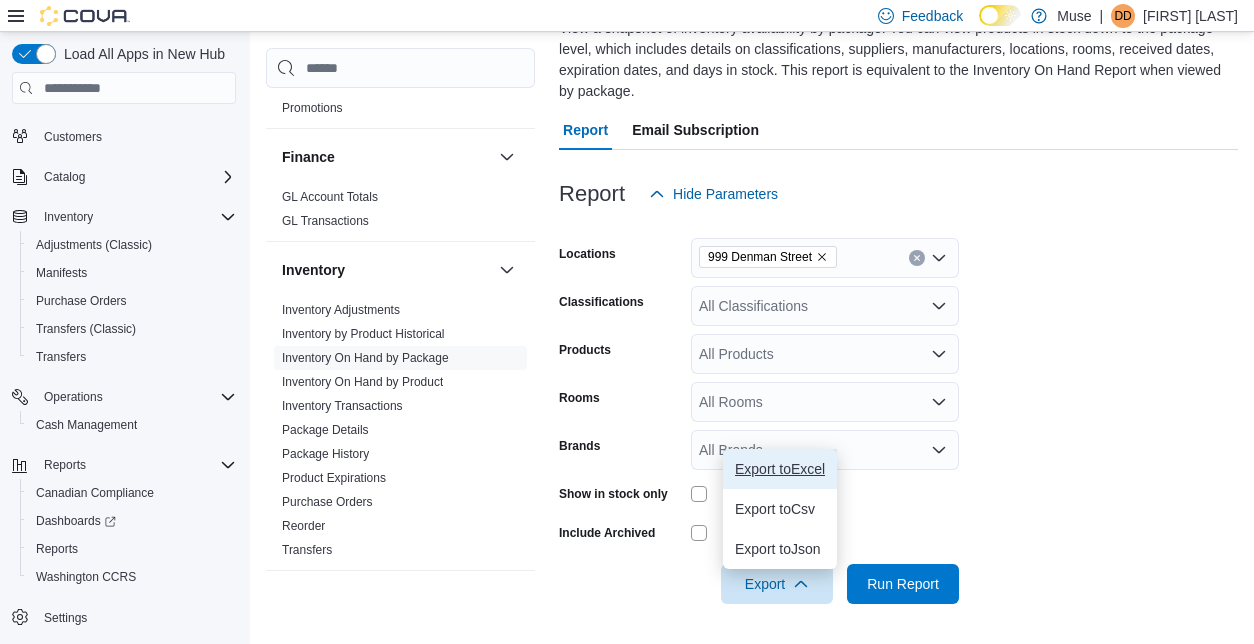 click on "Export to  Excel" at bounding box center [780, 469] 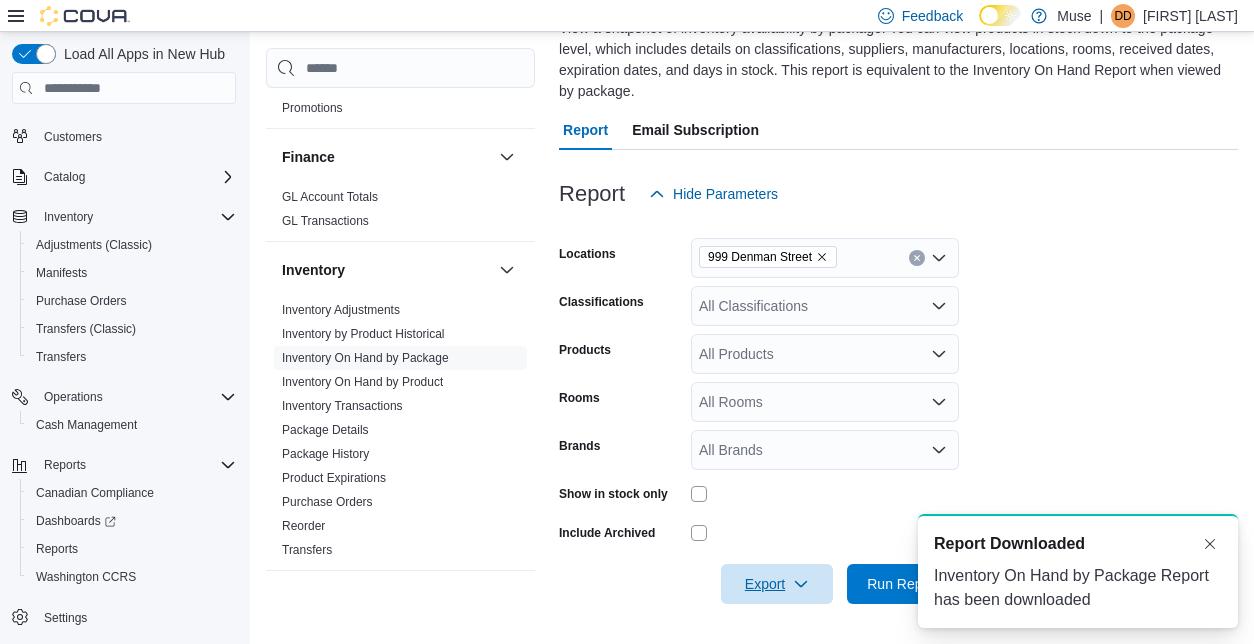 scroll, scrollTop: 0, scrollLeft: 0, axis: both 